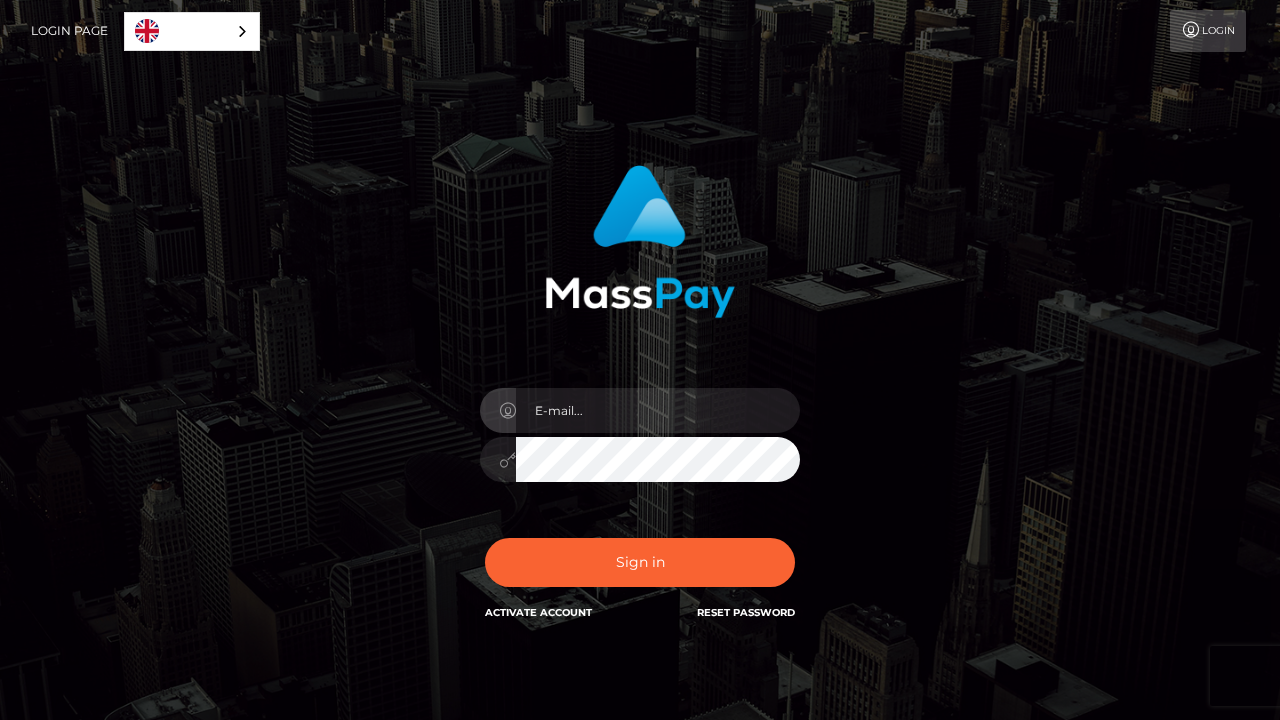 scroll, scrollTop: 0, scrollLeft: 0, axis: both 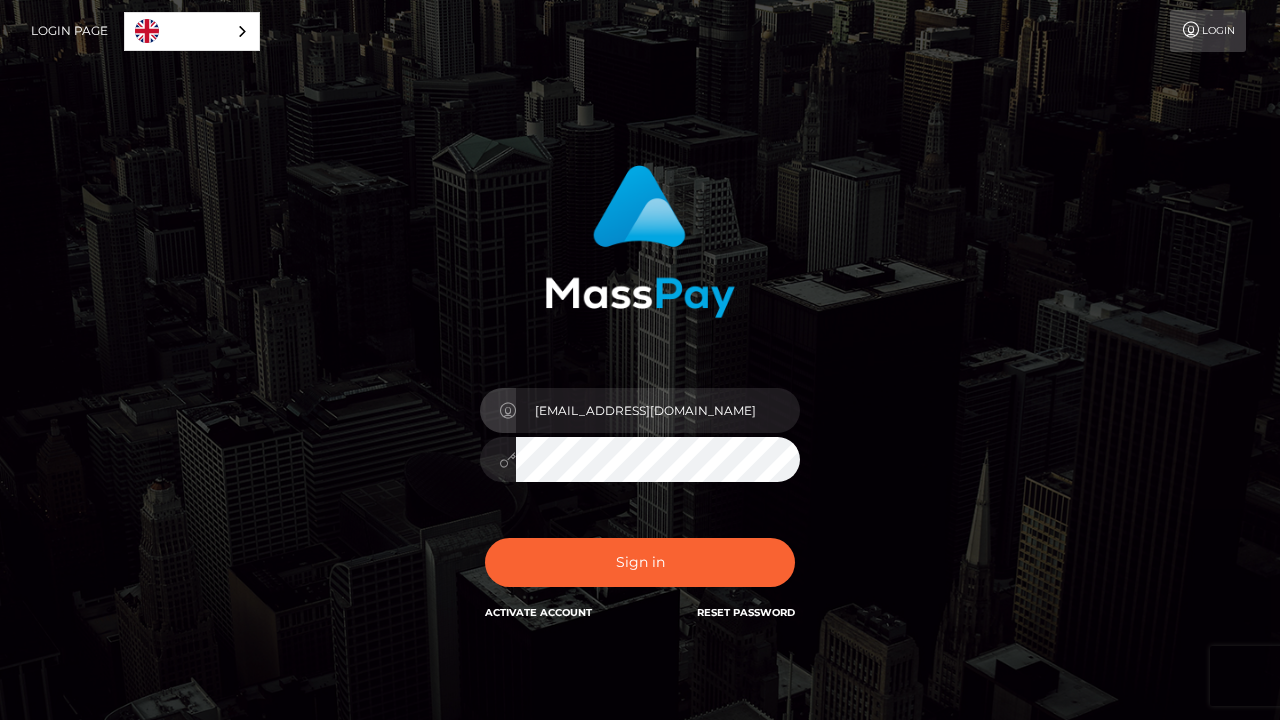 type on "[EMAIL_ADDRESS][DOMAIN_NAME]" 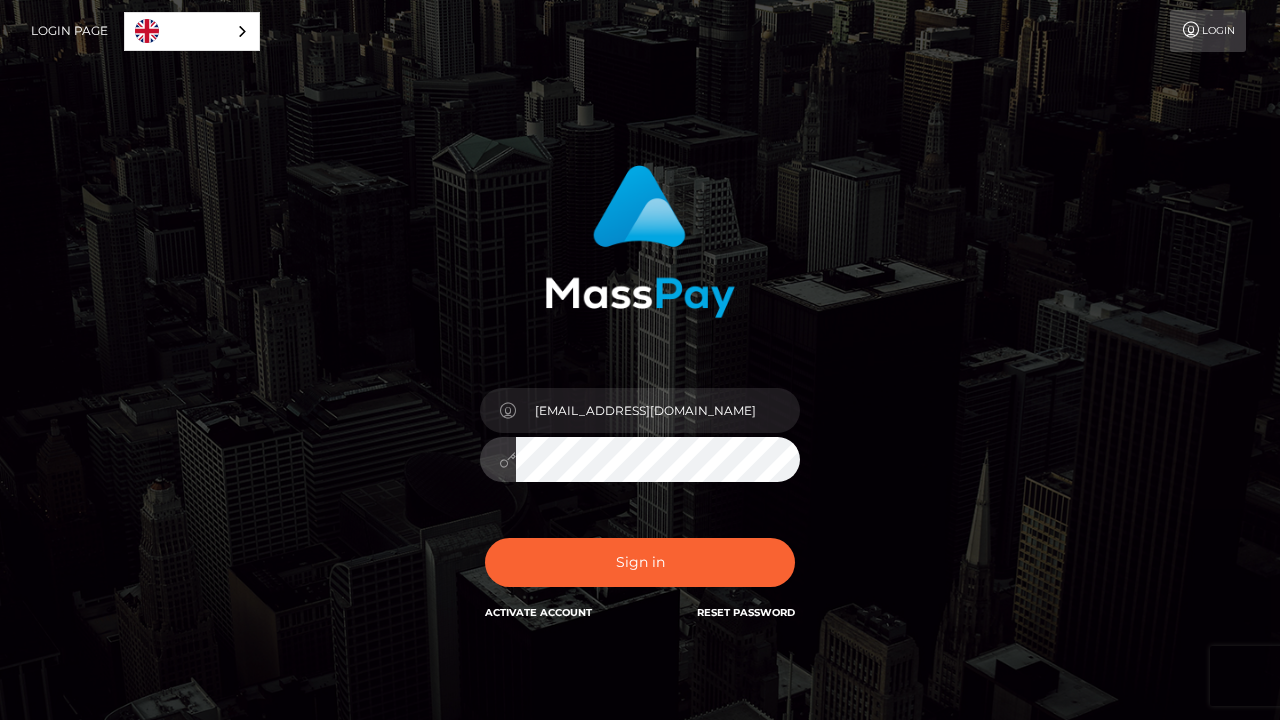 click on "Sign in" at bounding box center (640, 562) 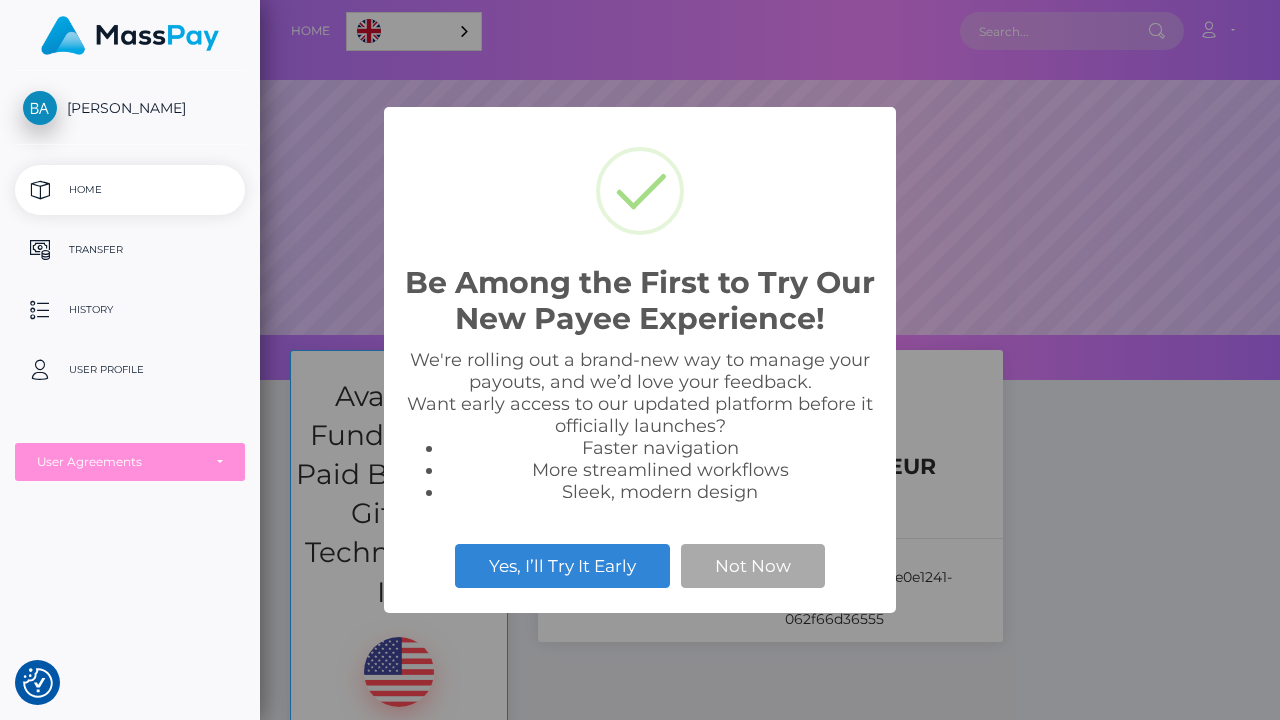 scroll, scrollTop: 0, scrollLeft: 0, axis: both 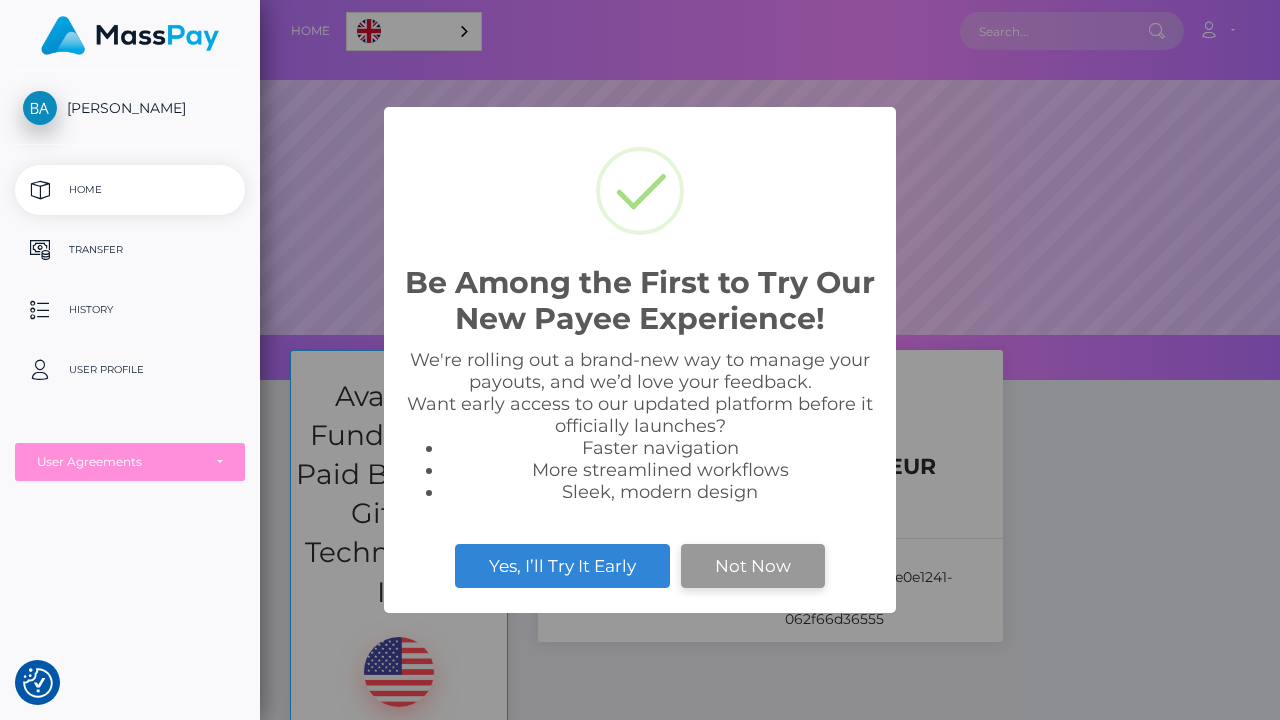 click on "Not Now" at bounding box center [753, 566] 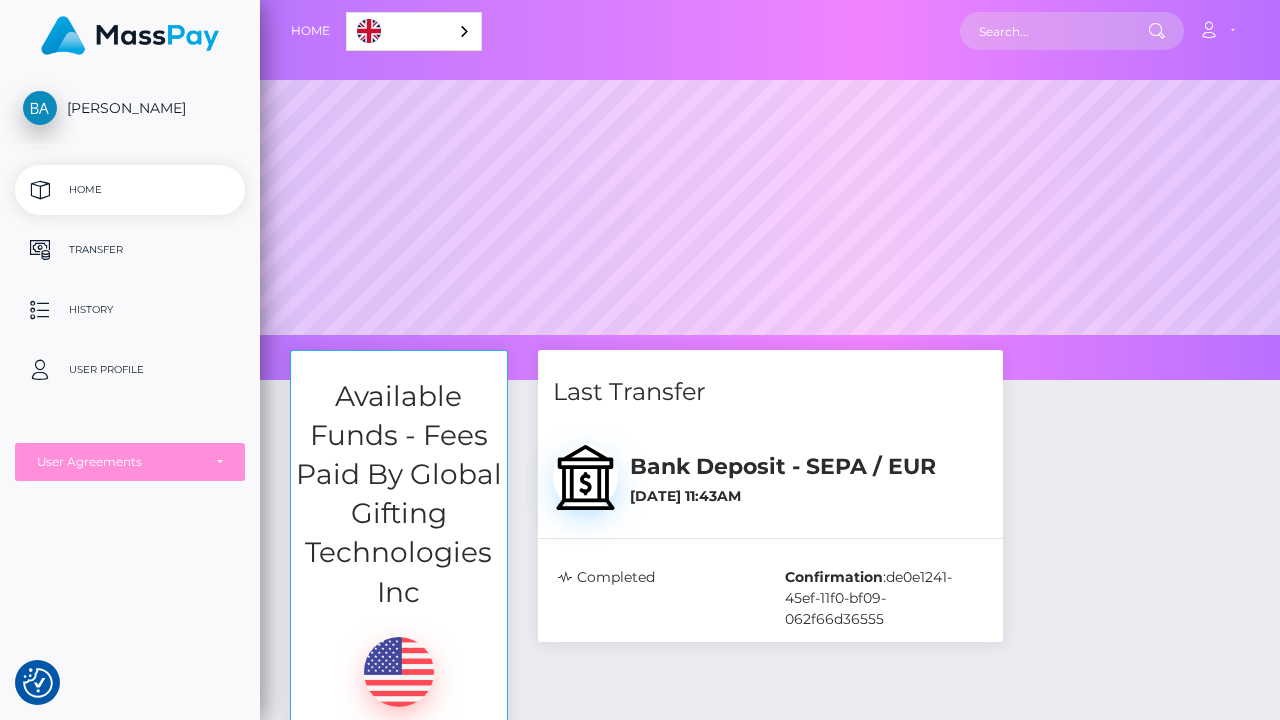 scroll, scrollTop: 0, scrollLeft: 0, axis: both 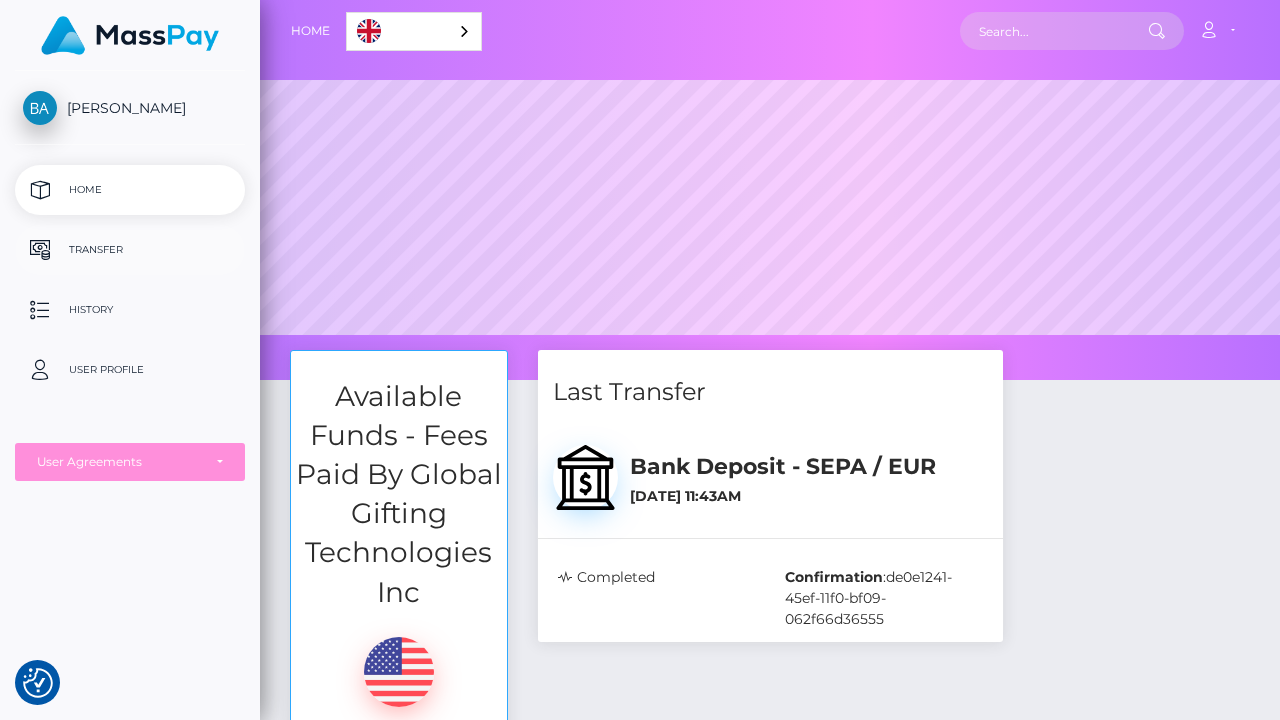 click on "Transfer" at bounding box center [130, 250] 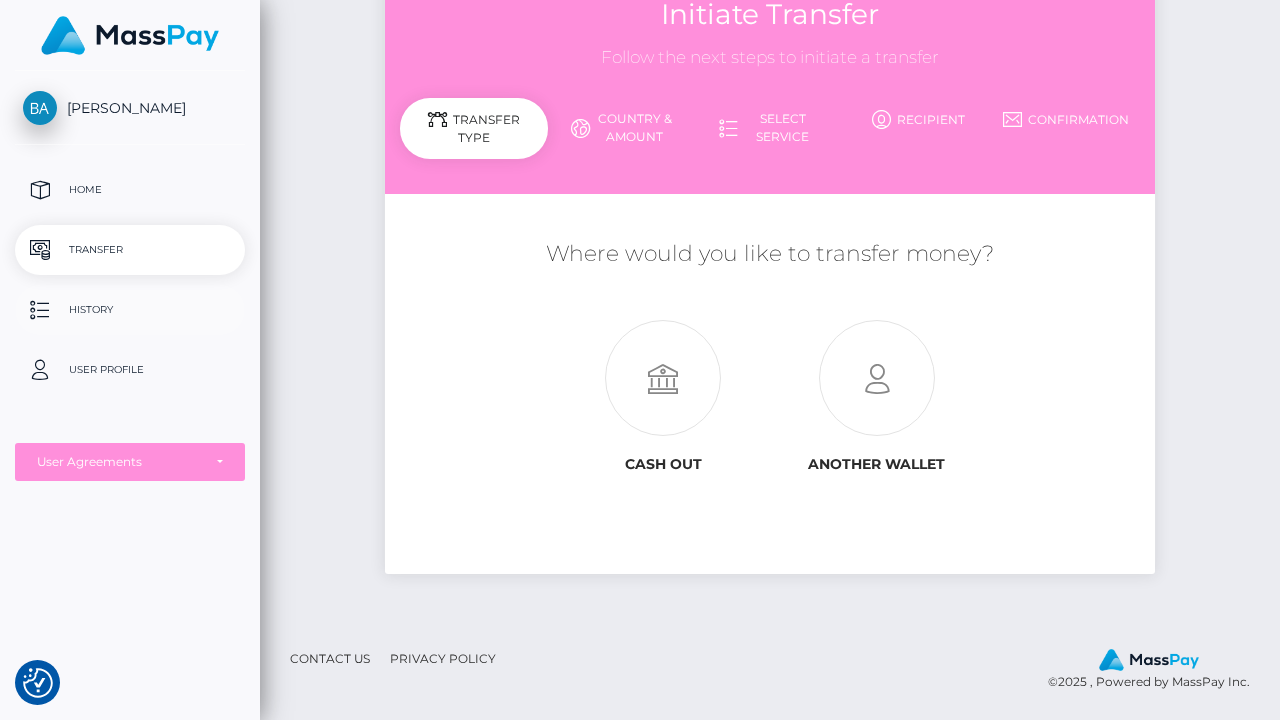 scroll, scrollTop: 134, scrollLeft: 0, axis: vertical 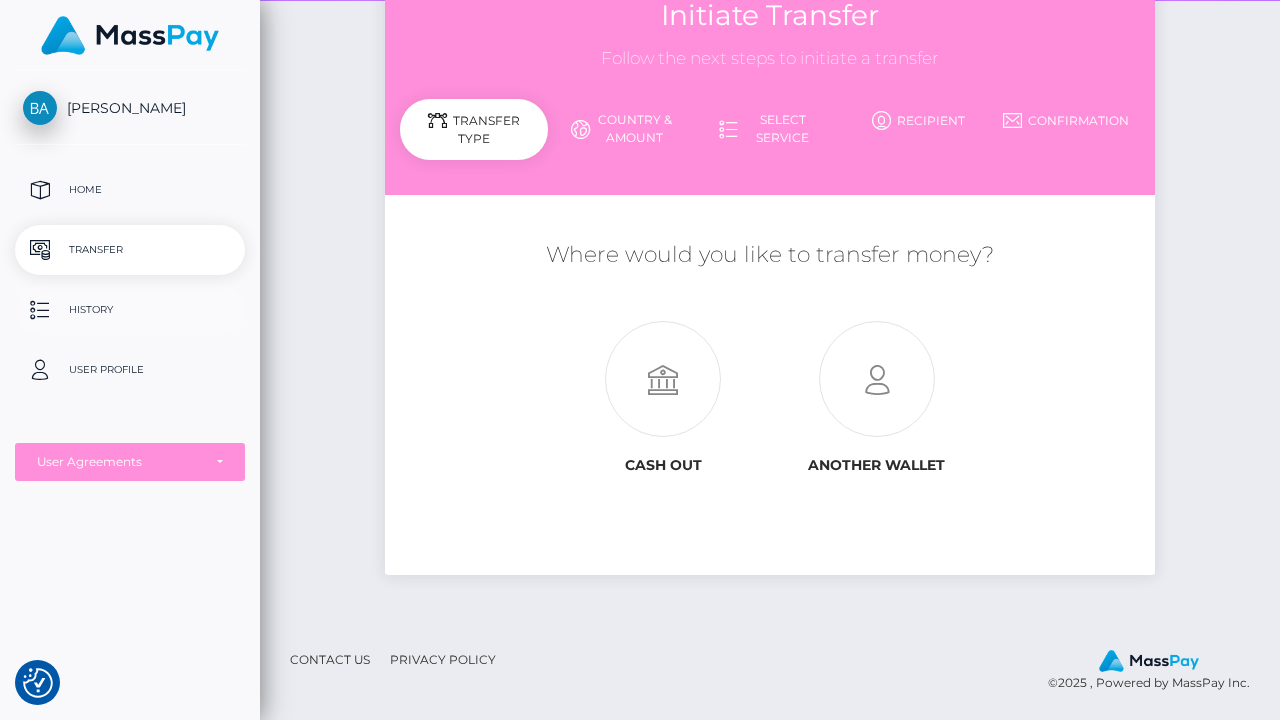click on "History" at bounding box center [130, 310] 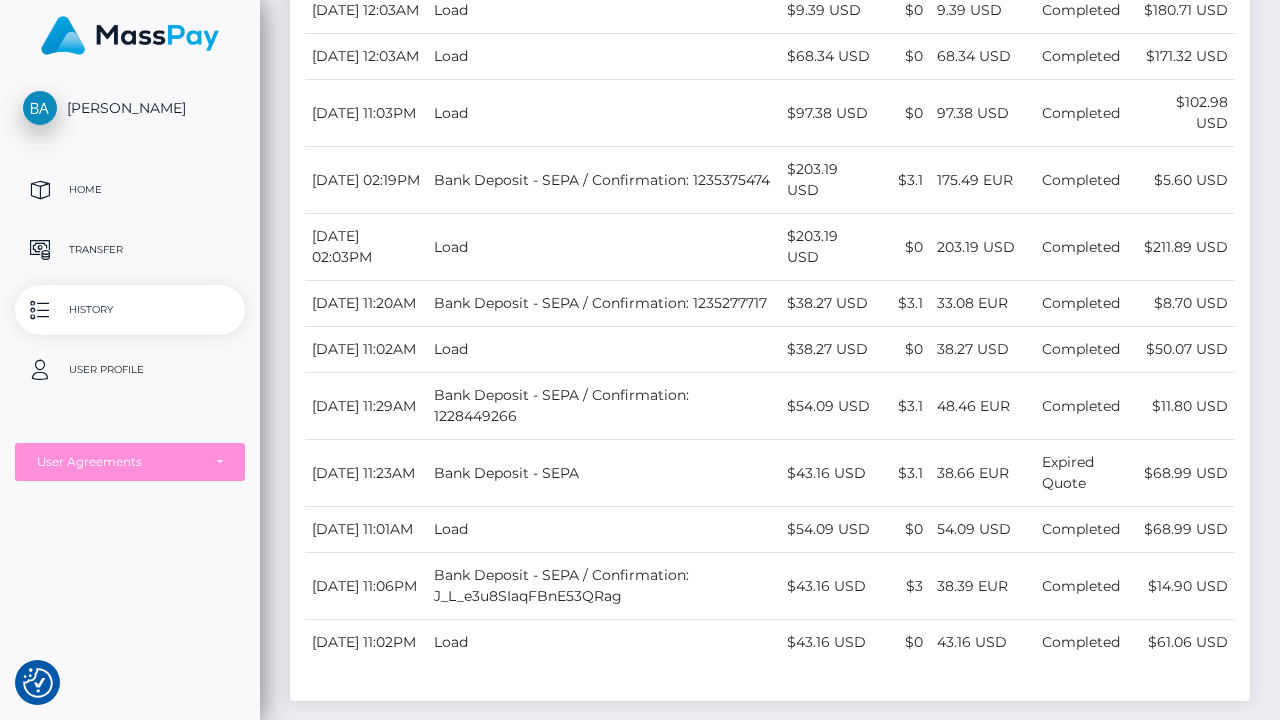 scroll, scrollTop: 564, scrollLeft: 0, axis: vertical 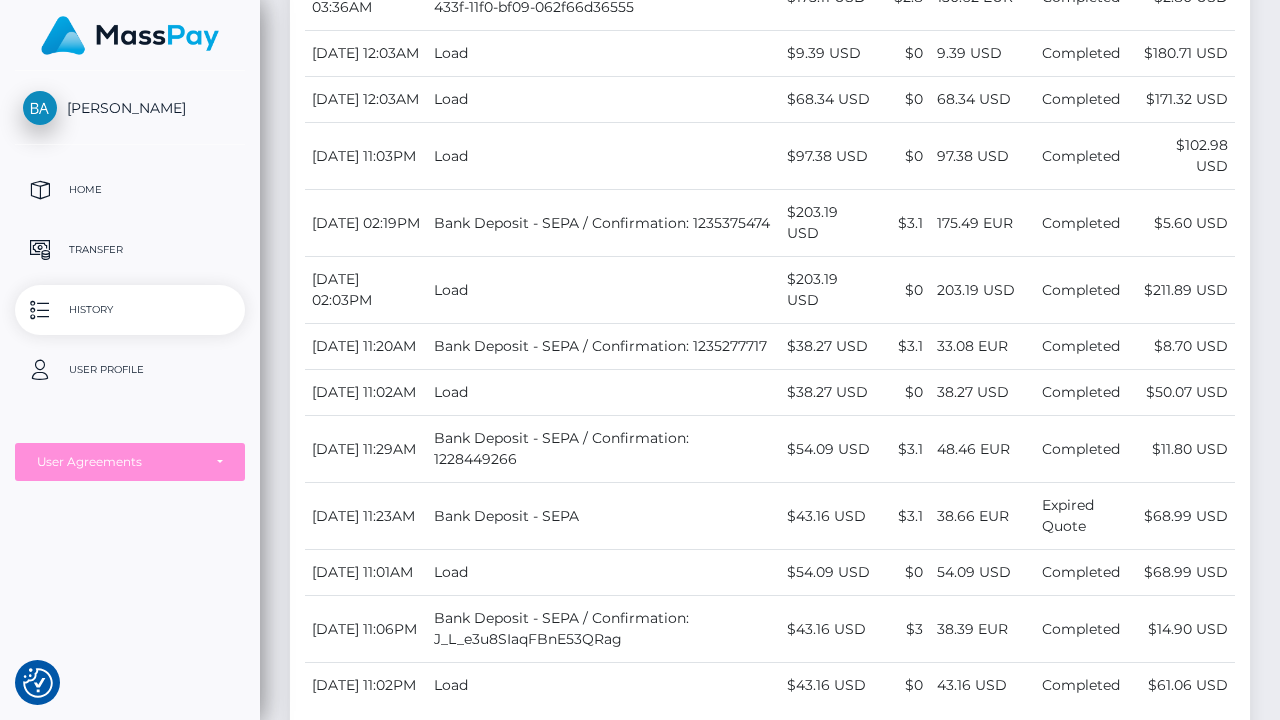click on "June  6, 2025 11:03PM" at bounding box center [366, 156] 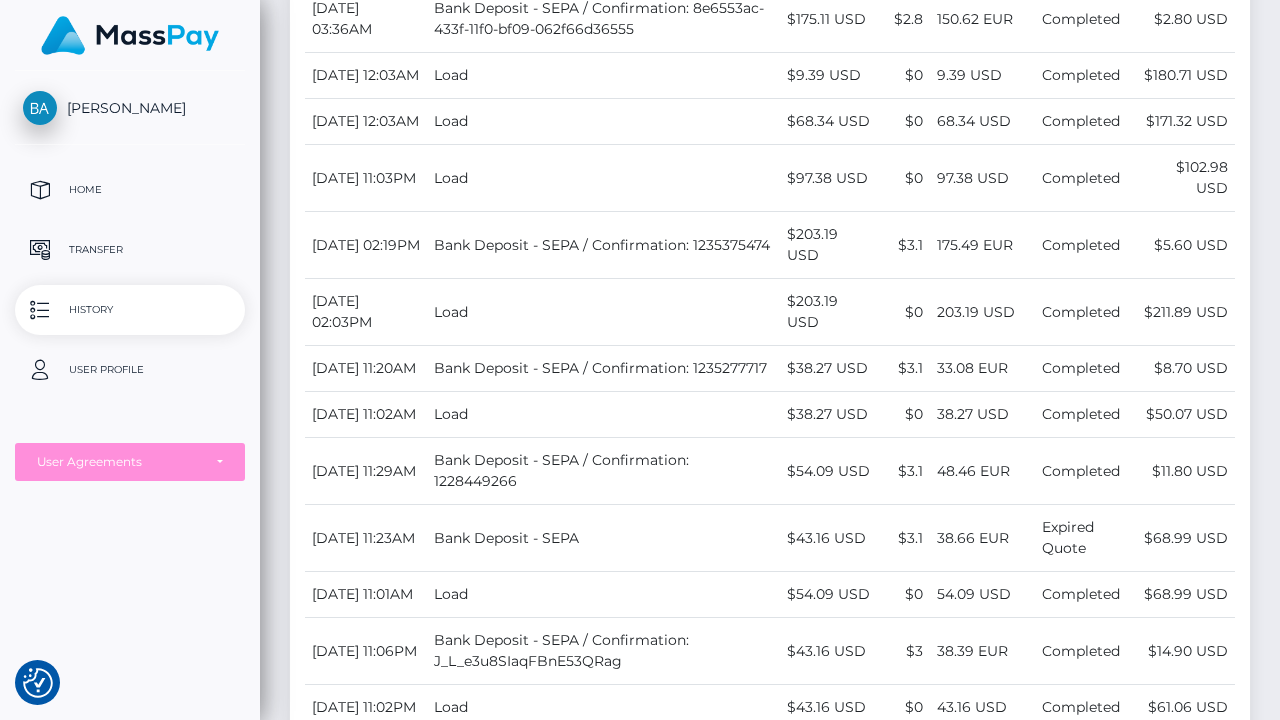 scroll, scrollTop: 492, scrollLeft: 0, axis: vertical 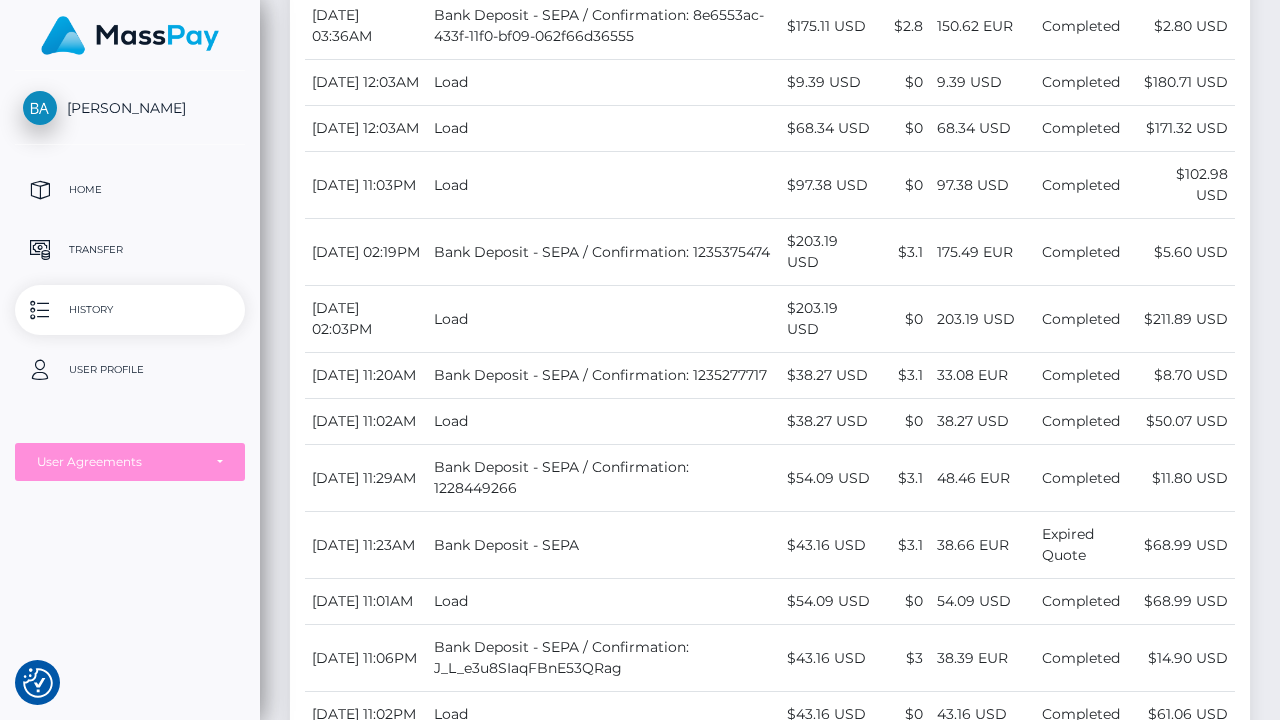 click on "June  6, 2025 11:03PM" at bounding box center [366, 185] 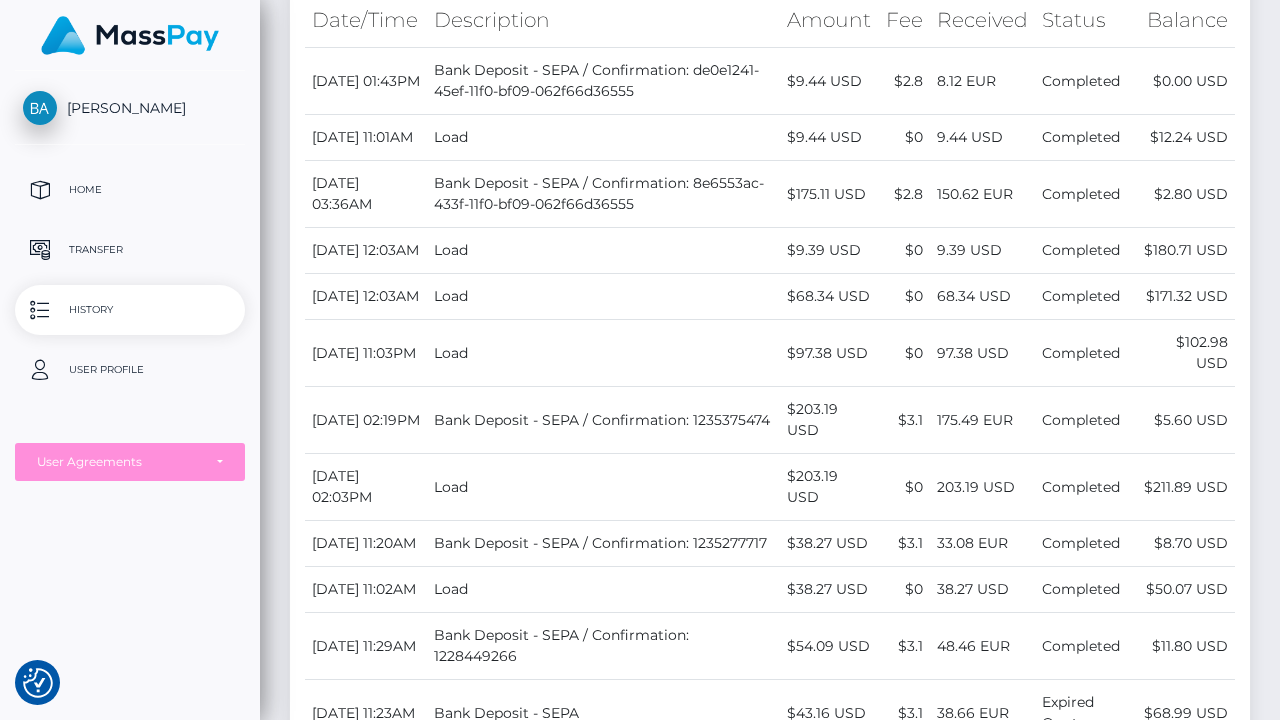 scroll, scrollTop: 263, scrollLeft: 0, axis: vertical 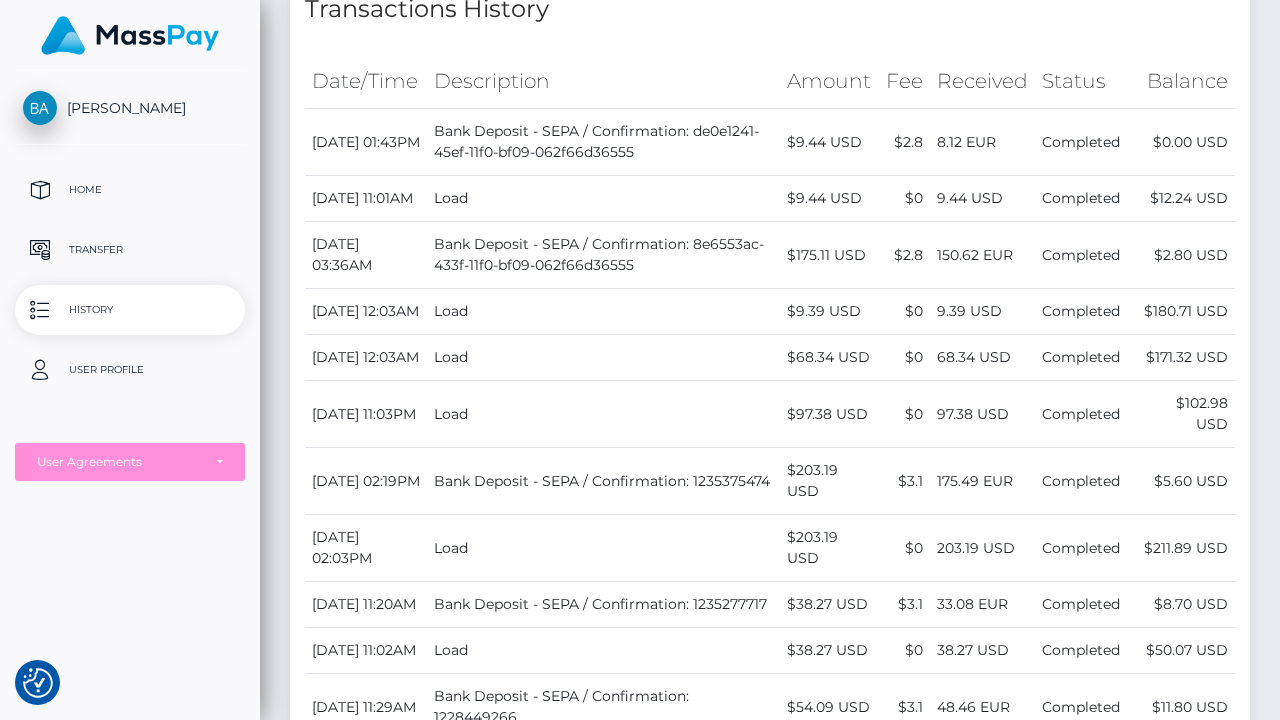 click on "Load" at bounding box center (603, 358) 